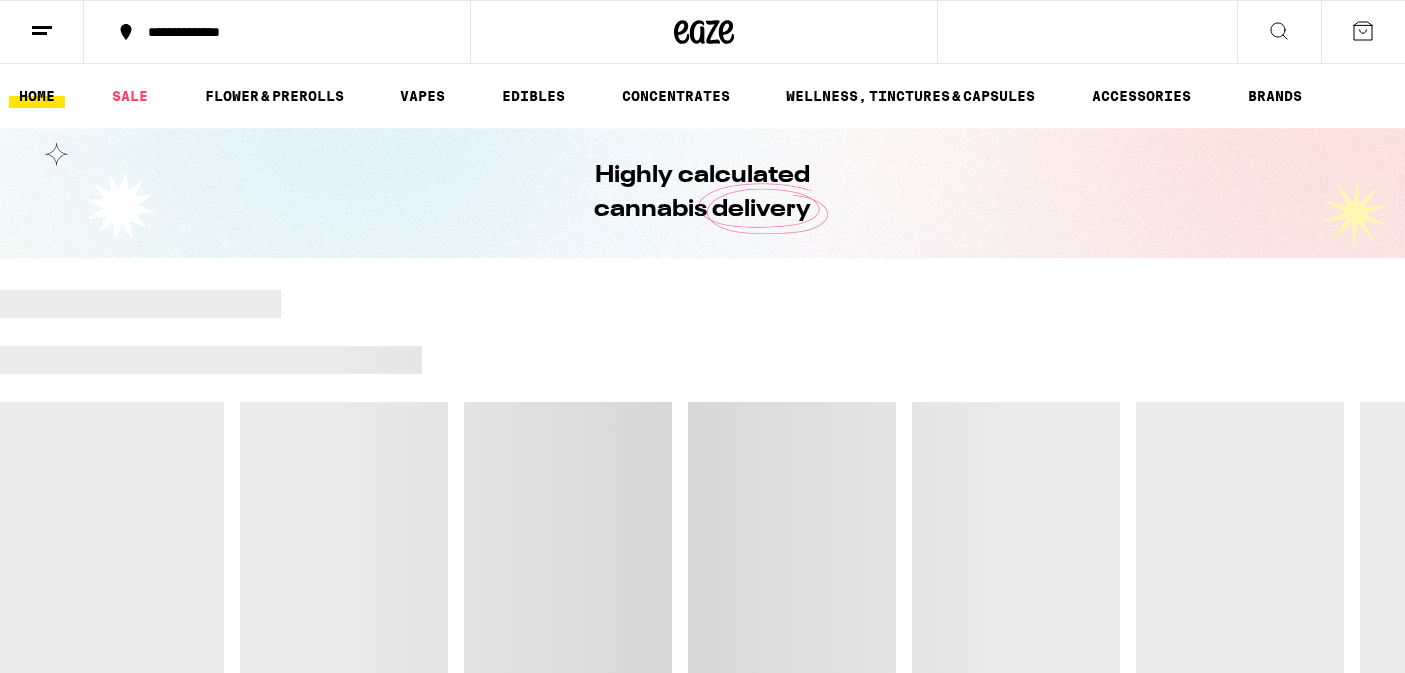 scroll, scrollTop: 0, scrollLeft: 0, axis: both 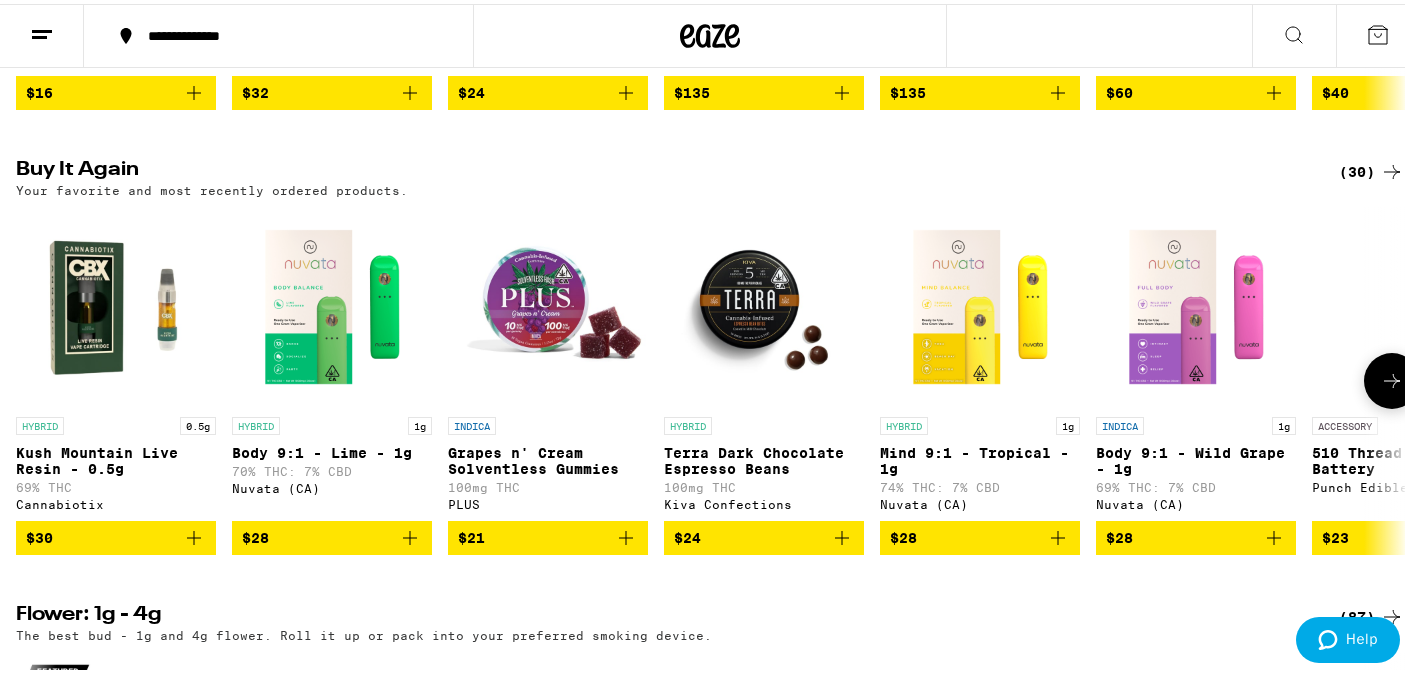 click on "$28" at bounding box center (332, 534) 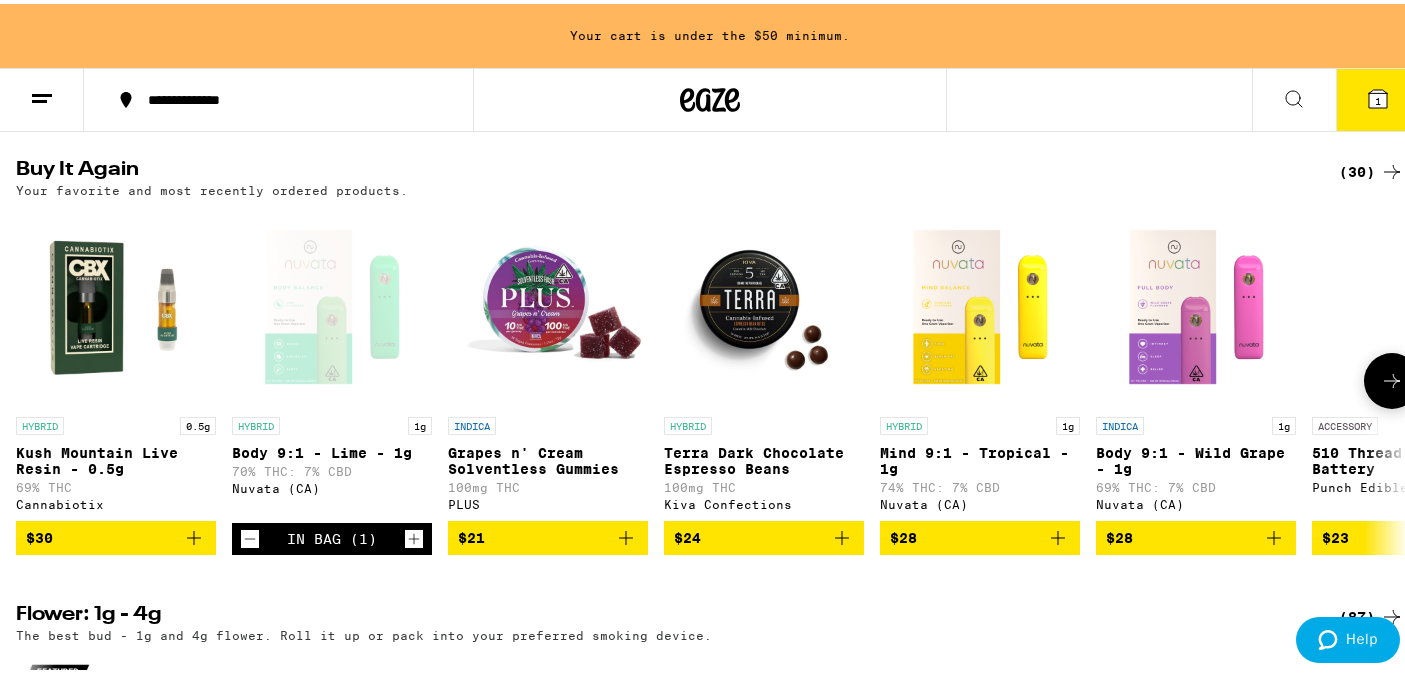 click on "$28" at bounding box center [980, 534] 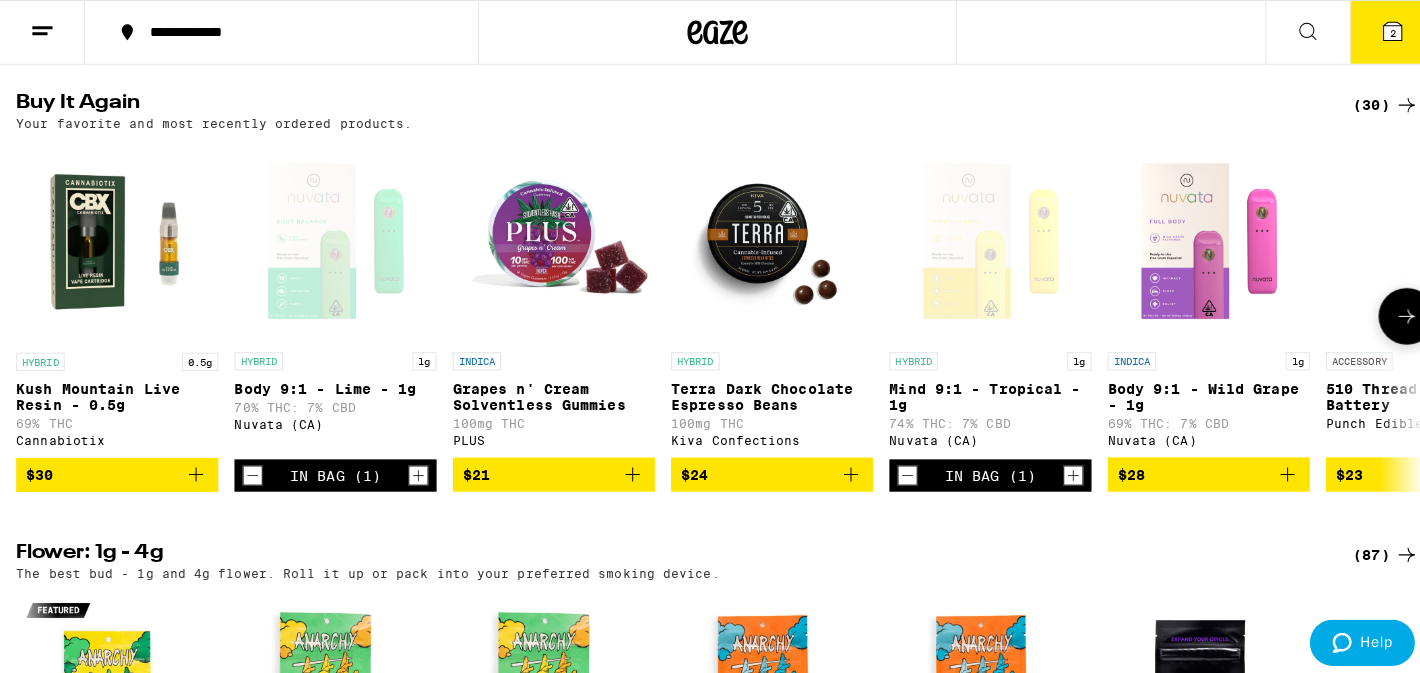 scroll, scrollTop: 1061, scrollLeft: 0, axis: vertical 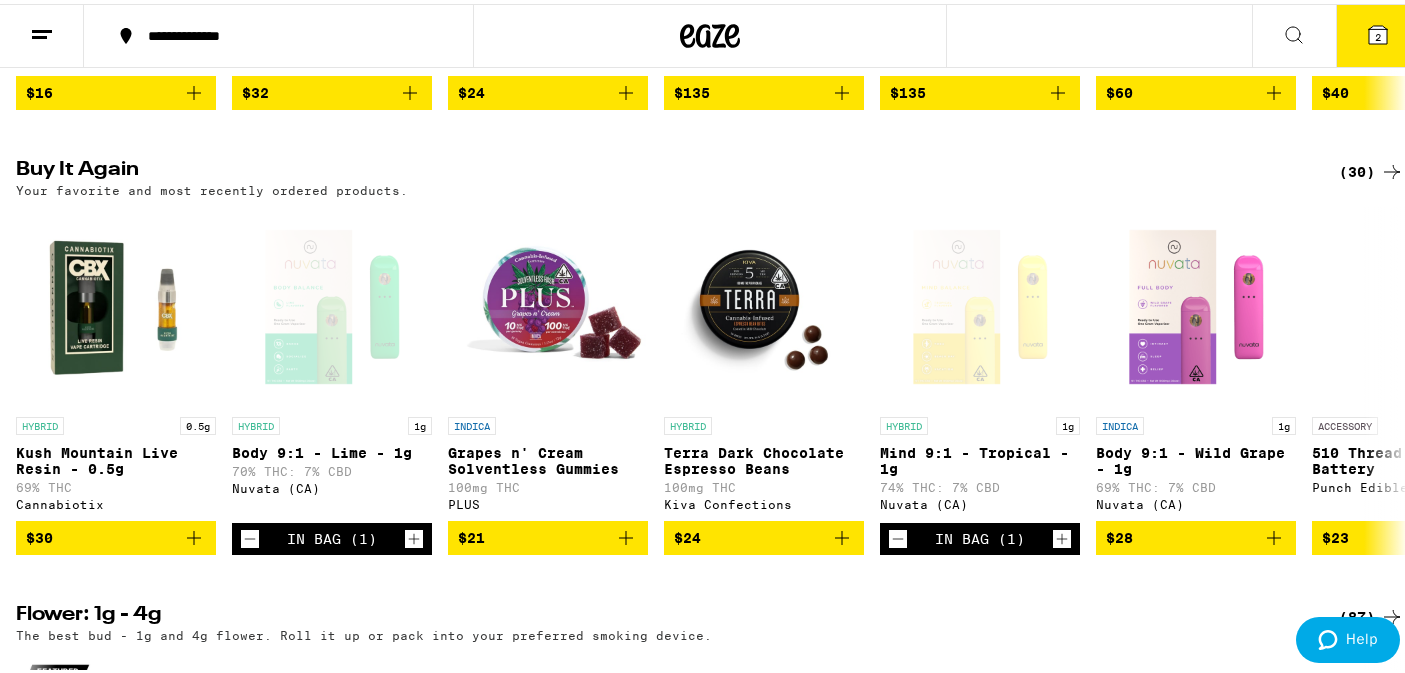 click on "2" at bounding box center (1378, 33) 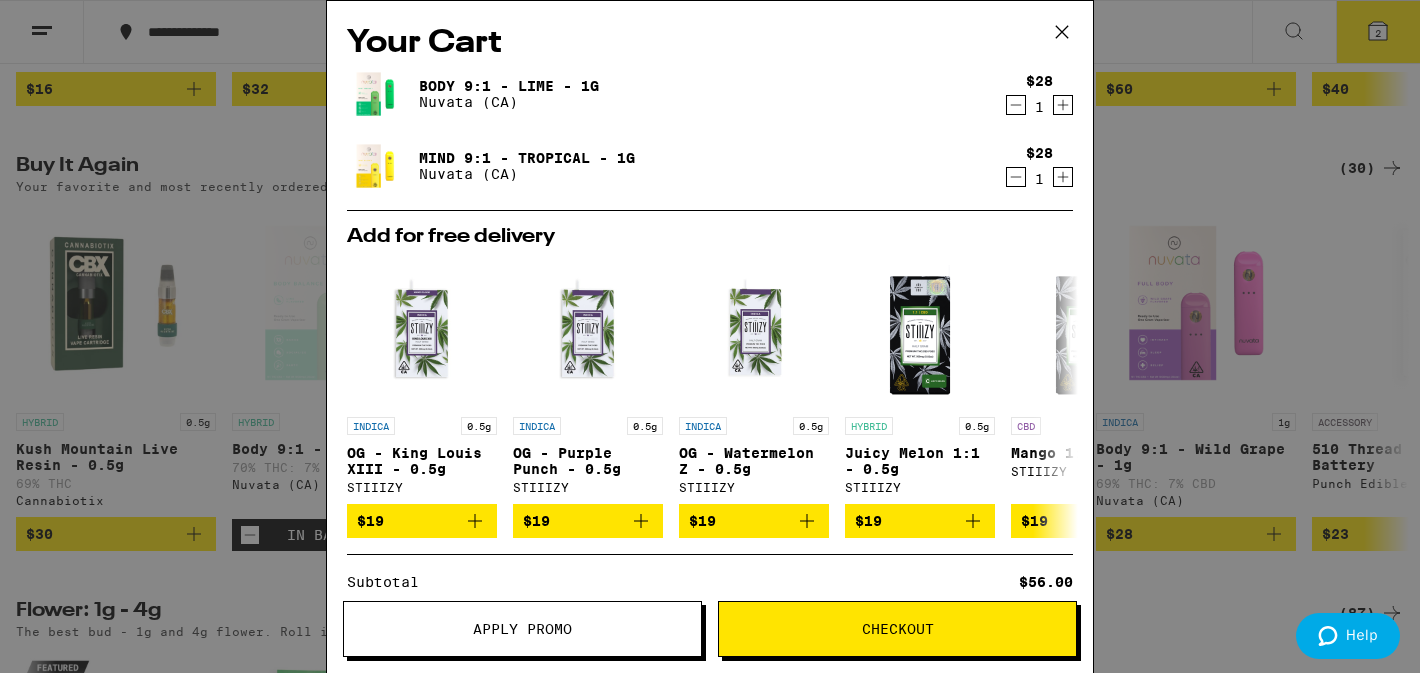 click on "Checkout" at bounding box center [897, 629] 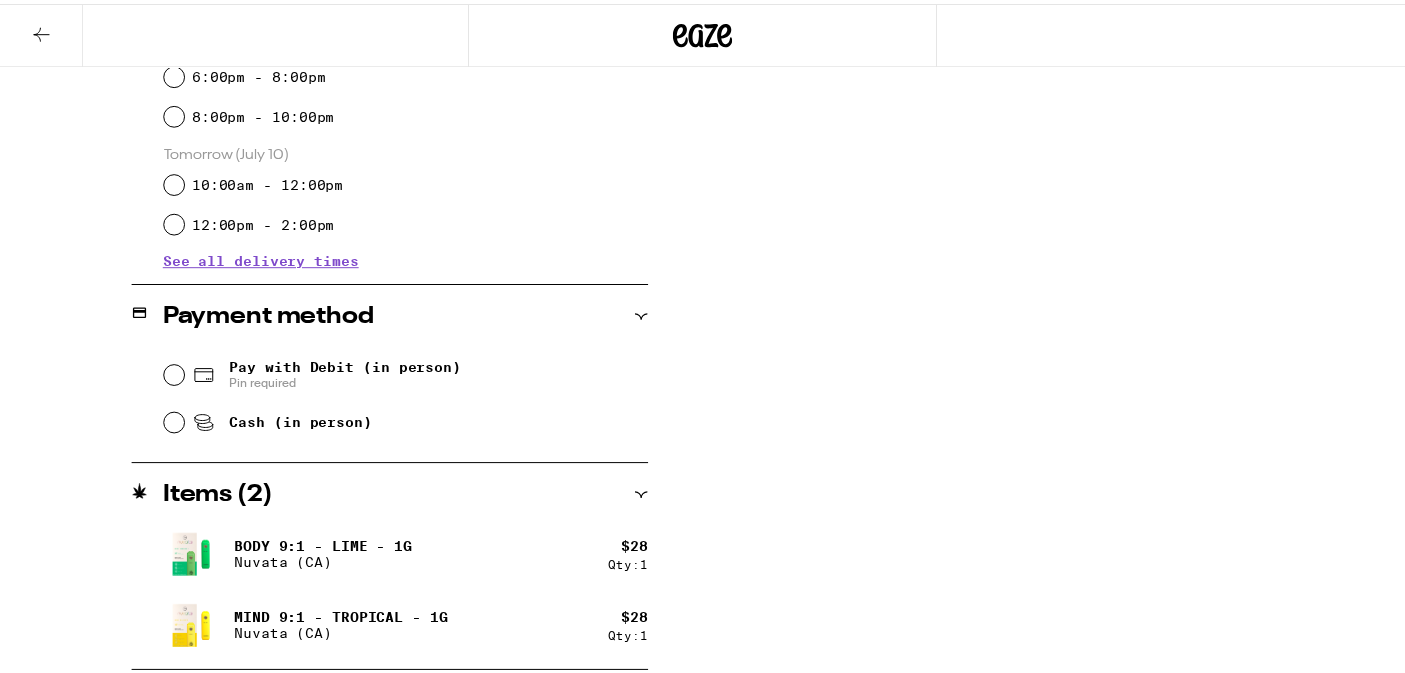 scroll, scrollTop: 0, scrollLeft: 0, axis: both 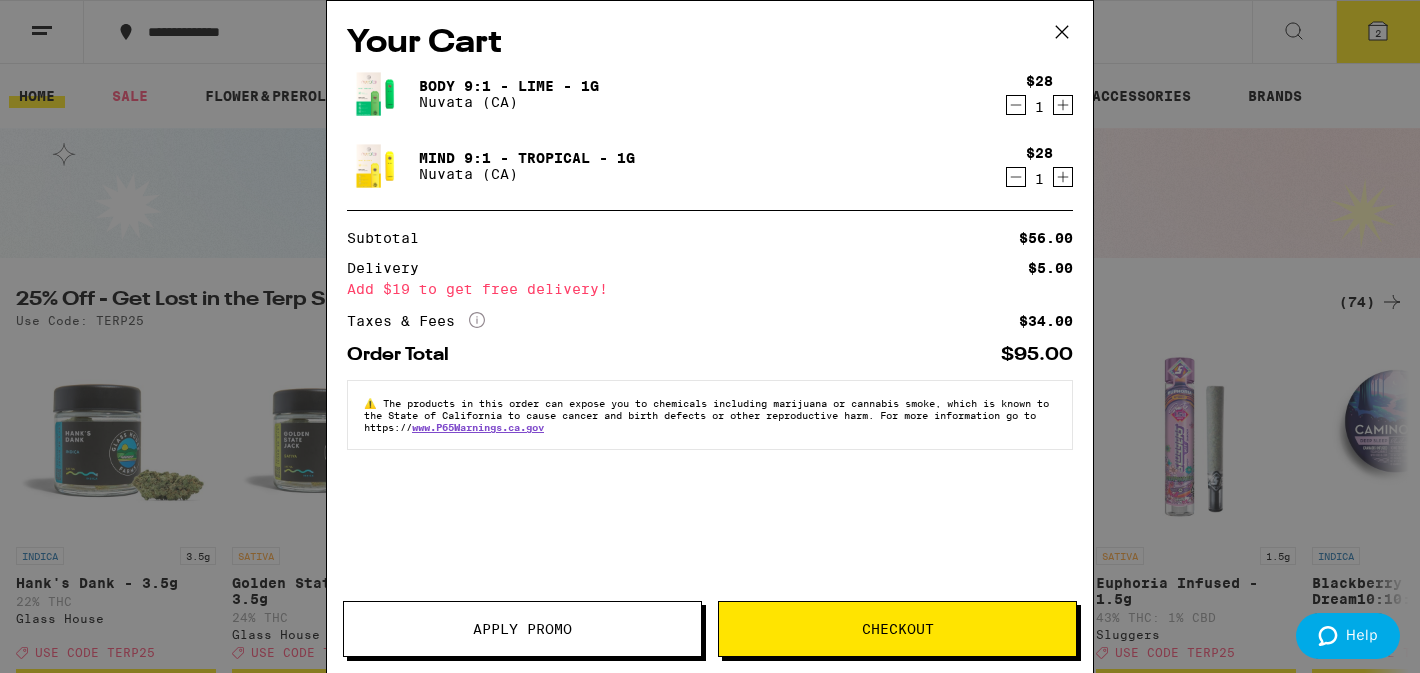 drag, startPoint x: 1060, startPoint y: 34, endPoint x: 428, endPoint y: 3, distance: 632.7598 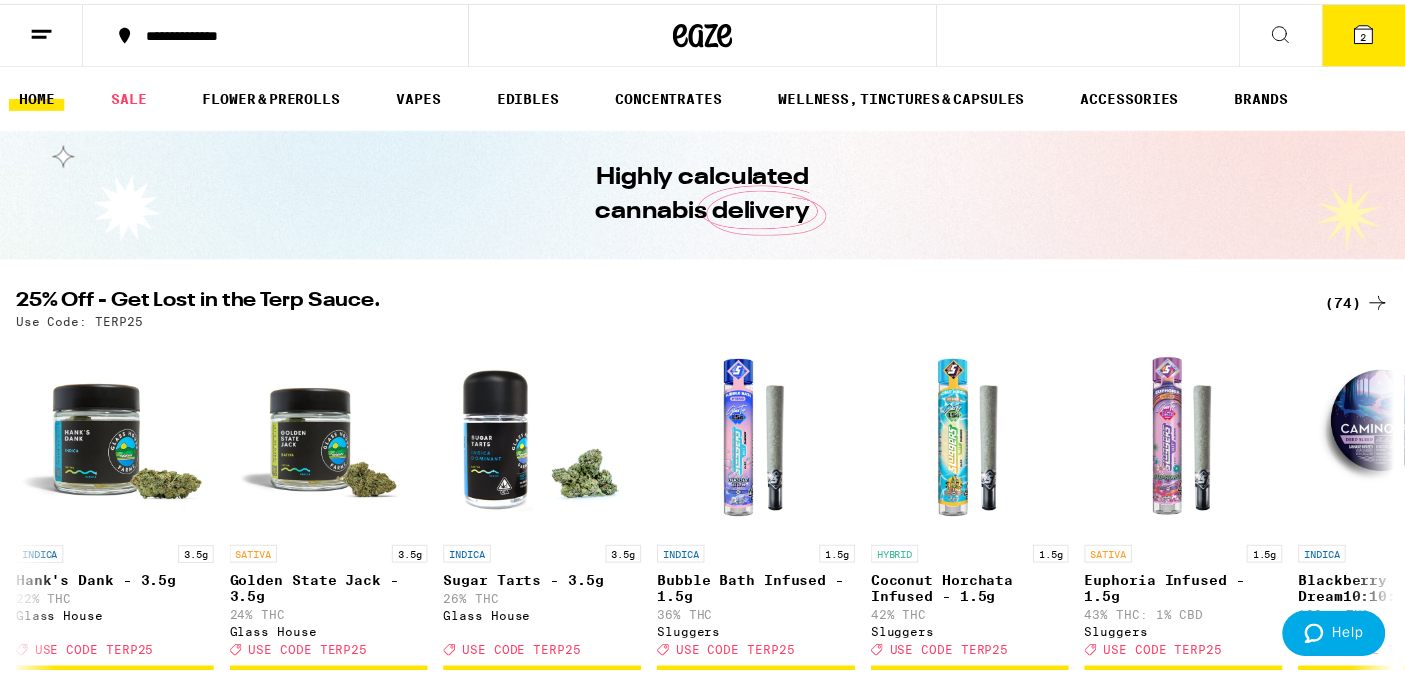 scroll, scrollTop: 1061, scrollLeft: 0, axis: vertical 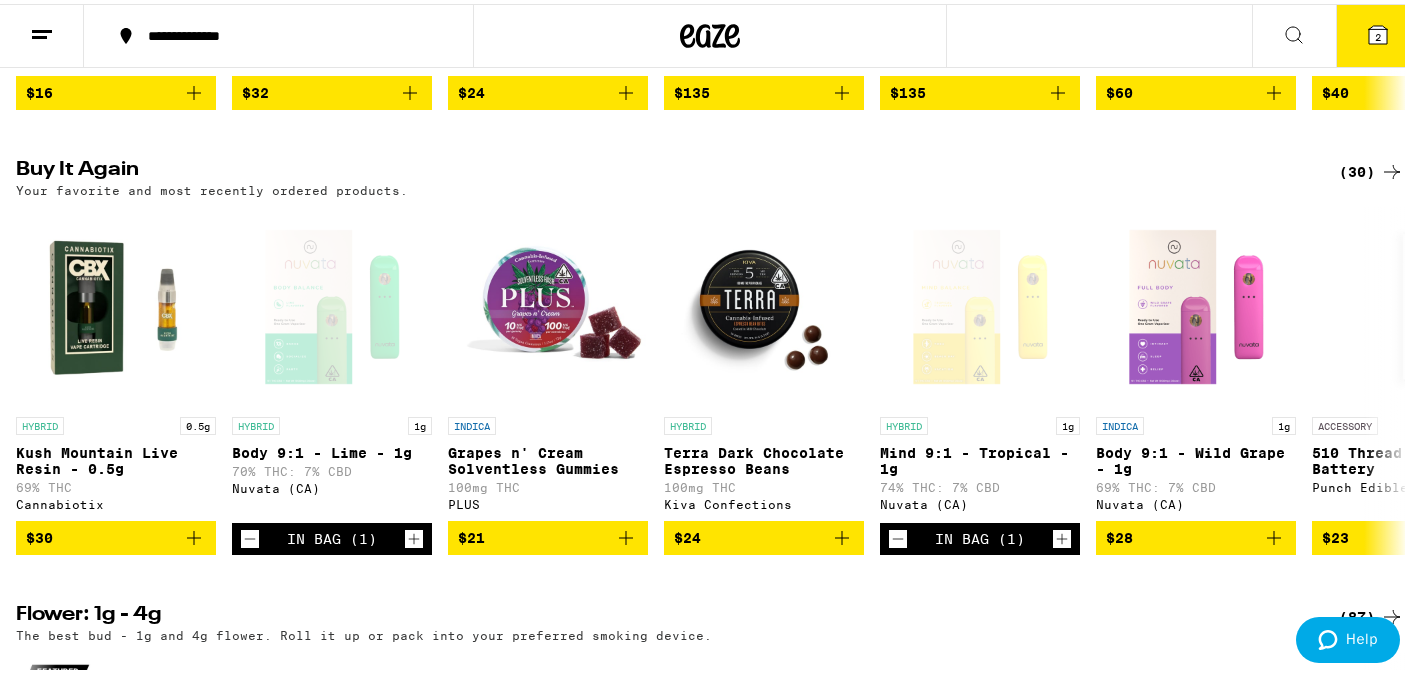 click on "2" at bounding box center (1378, 33) 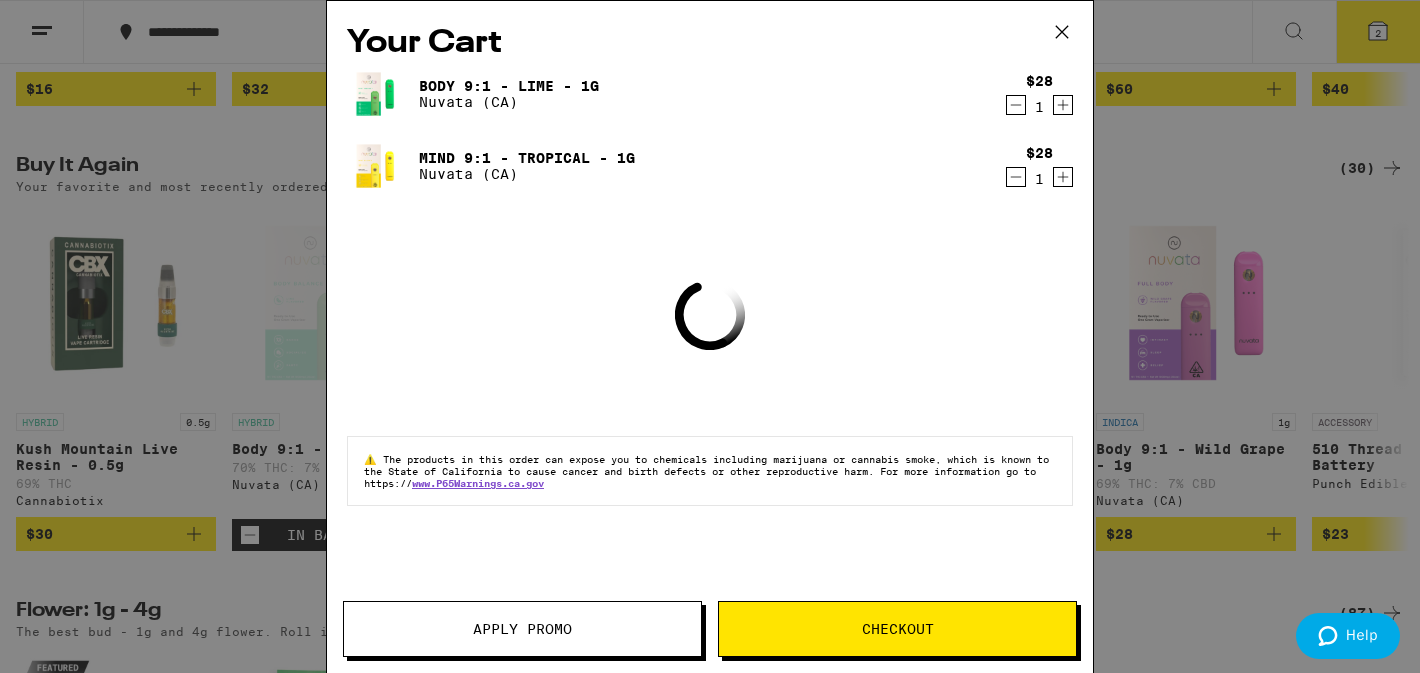 click on "Your Cart Body 9:1 - Lime - 1g Nuvata ([STATE]) $28 1 Mind 9:1 - Tropical - 1g Nuvata ([STATE]) $28 1 Loading ⚠️ The products in this order can expose you to chemicals including marijuana or cannabis smoke, which is known to the State of California to cause cancer and birth defects or other reproductive harm. For more information go to https:// www.P65Warnings.ca.gov Apply Promo Checkout" at bounding box center [710, 336] 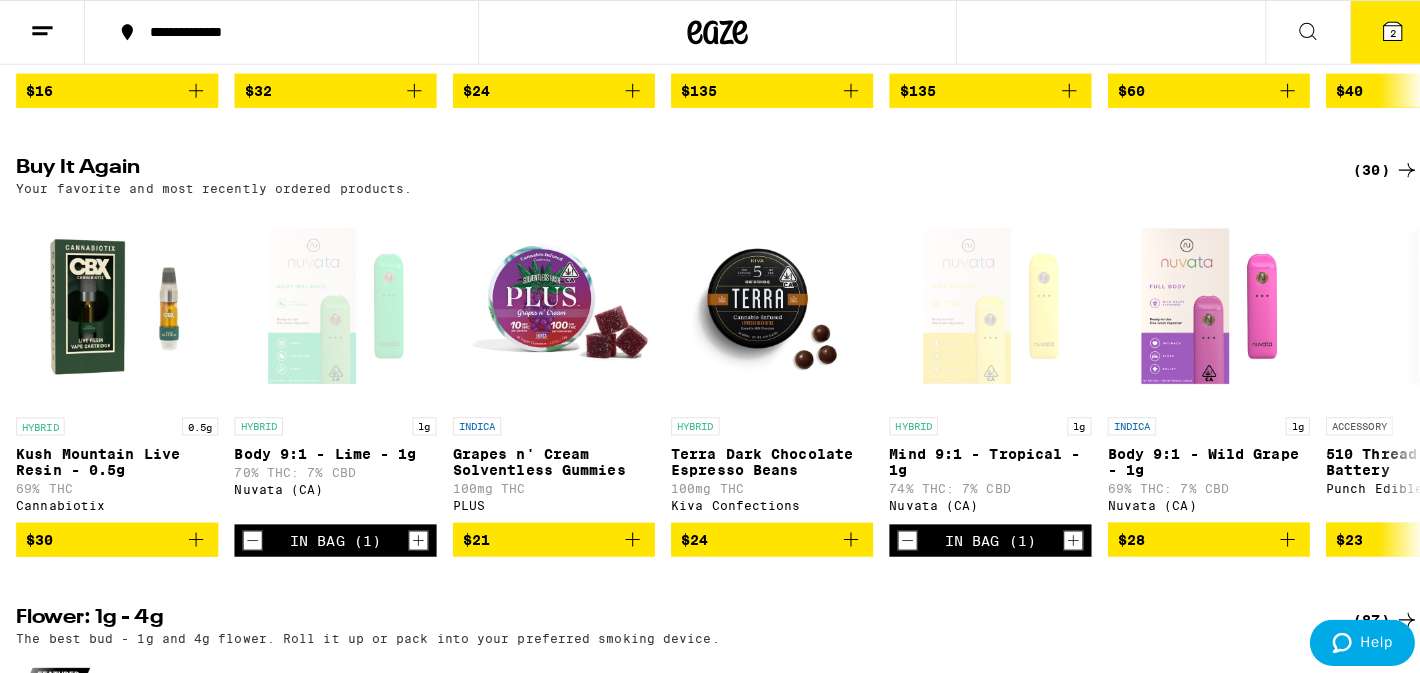 scroll, scrollTop: 0, scrollLeft: 0, axis: both 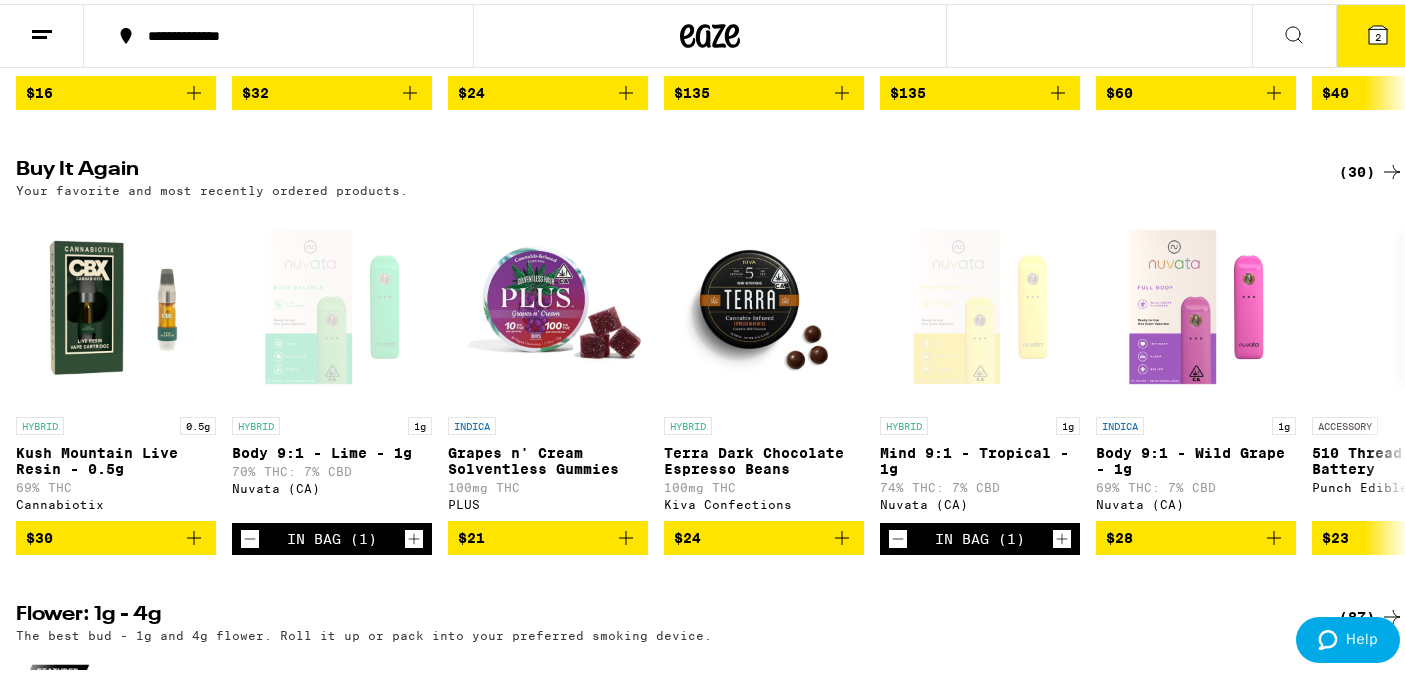 click at bounding box center [1196, 303] 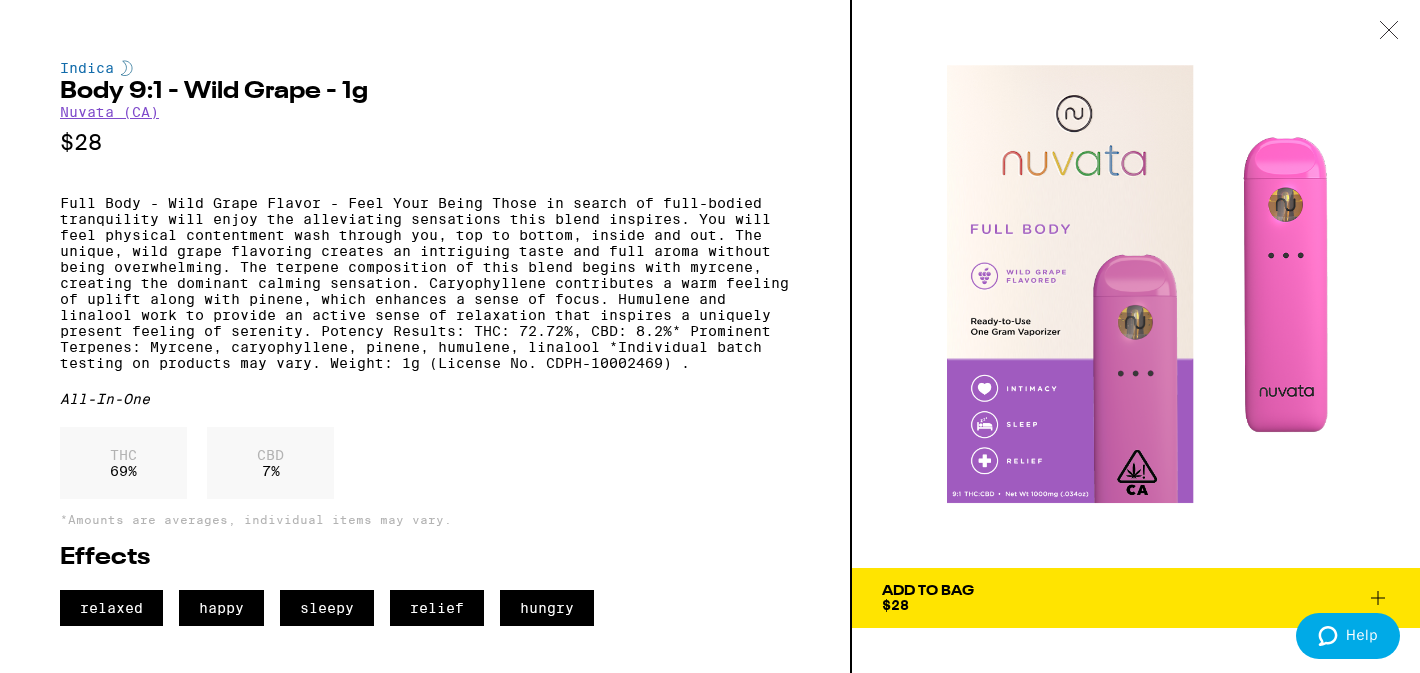 click on "Add To Bag $28" at bounding box center (1136, 598) 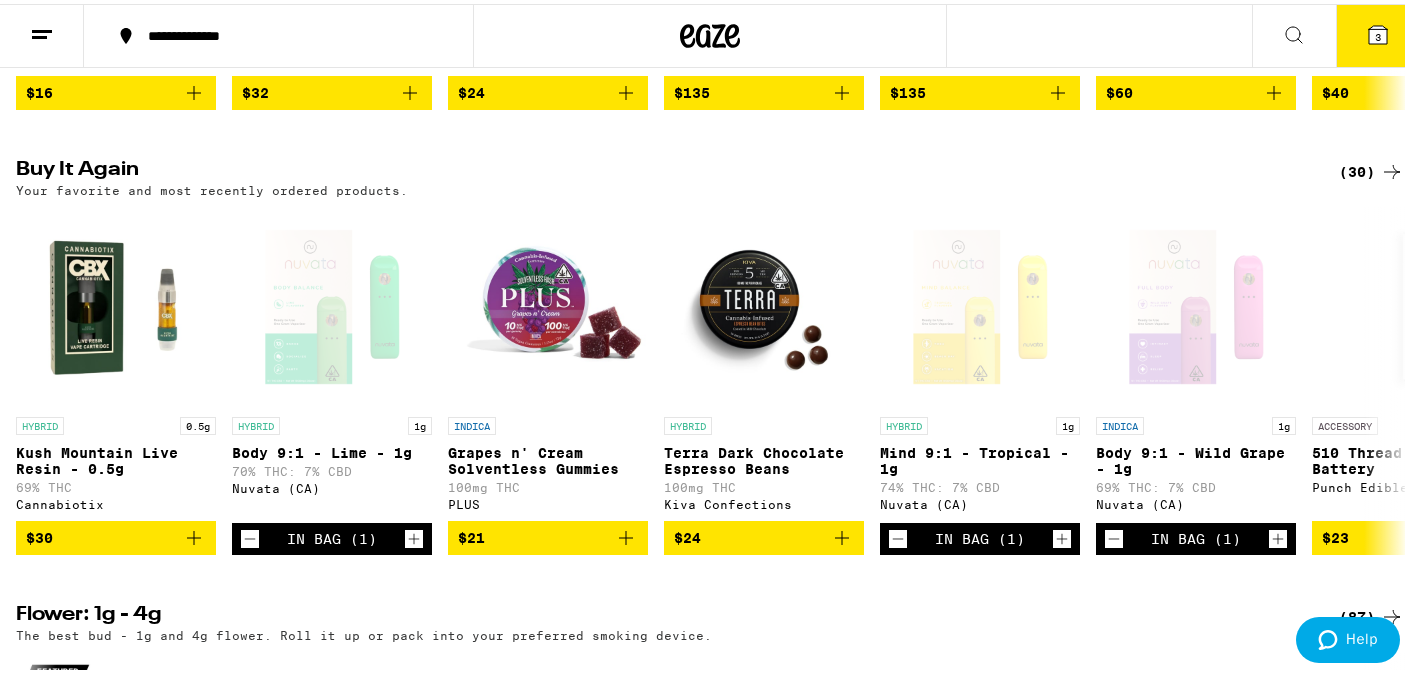 click at bounding box center (1378, 31) 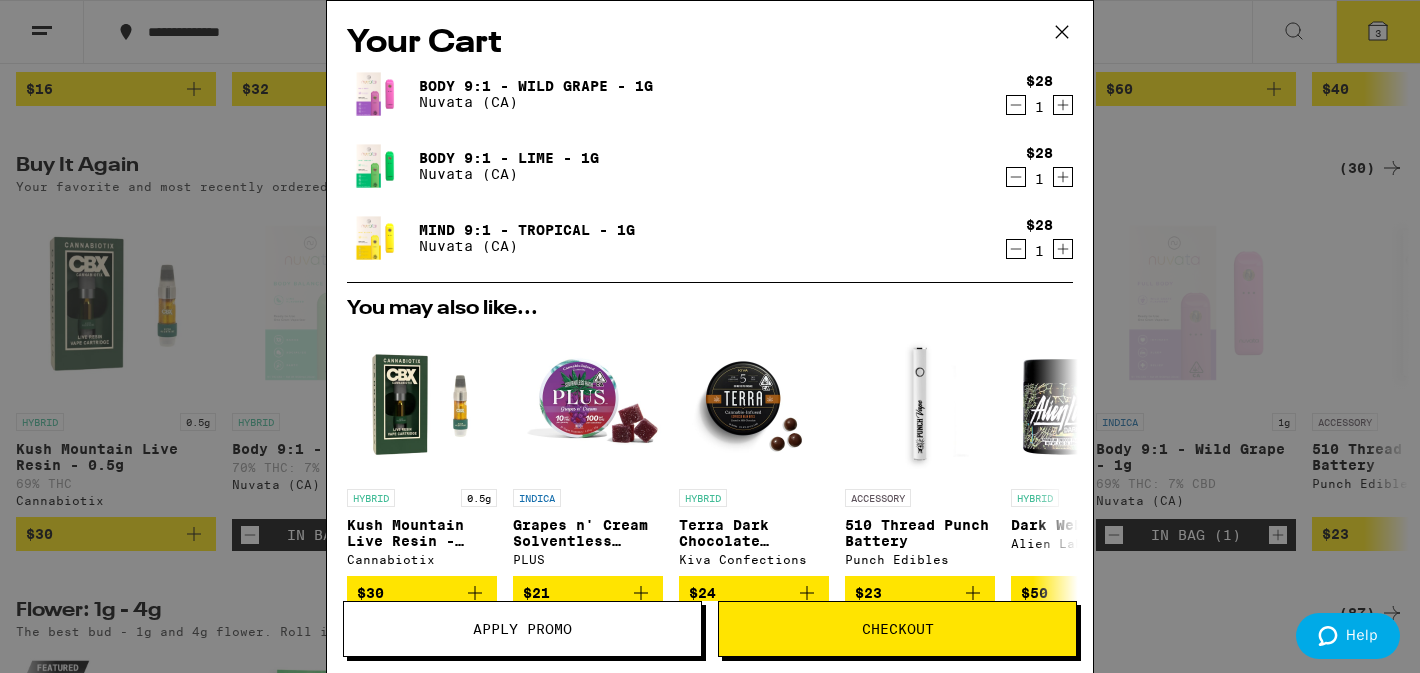 click on "Nuvata (CA)" at bounding box center [536, 102] 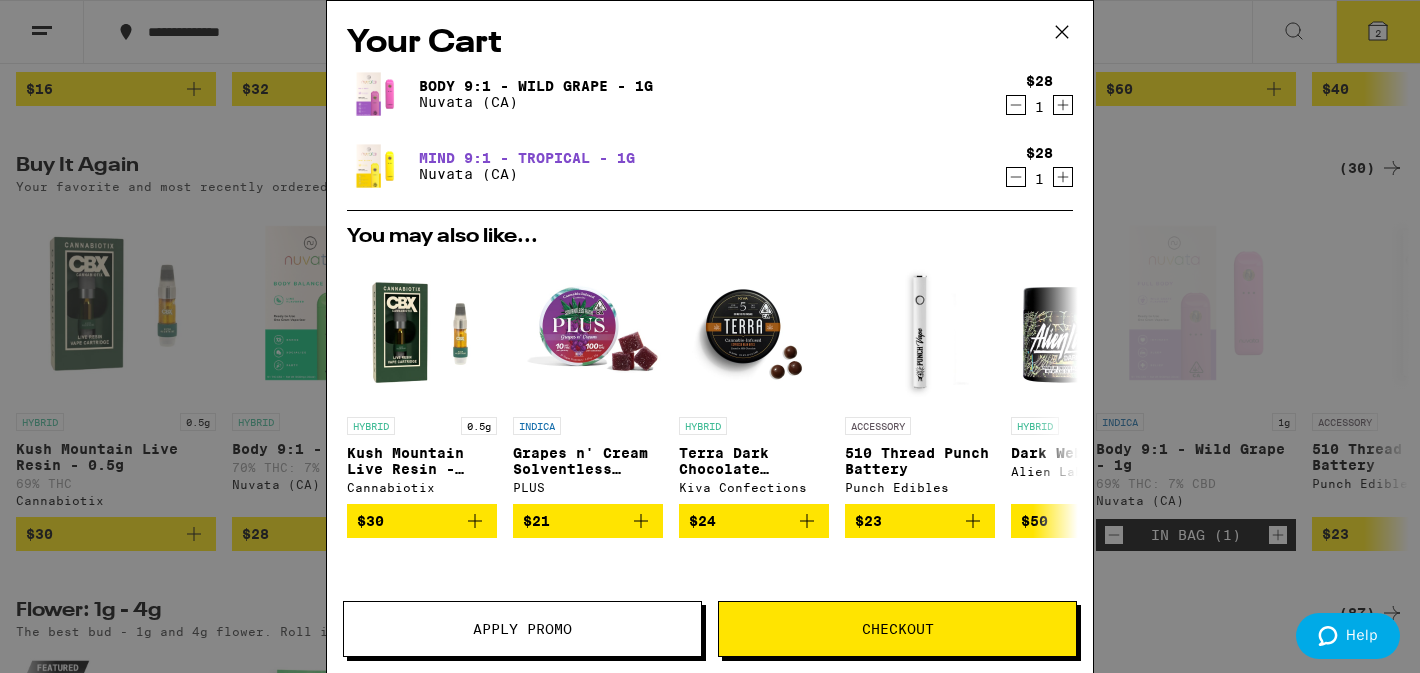 click on "Mind 9:1 - Tropical - 1g" at bounding box center [536, 86] 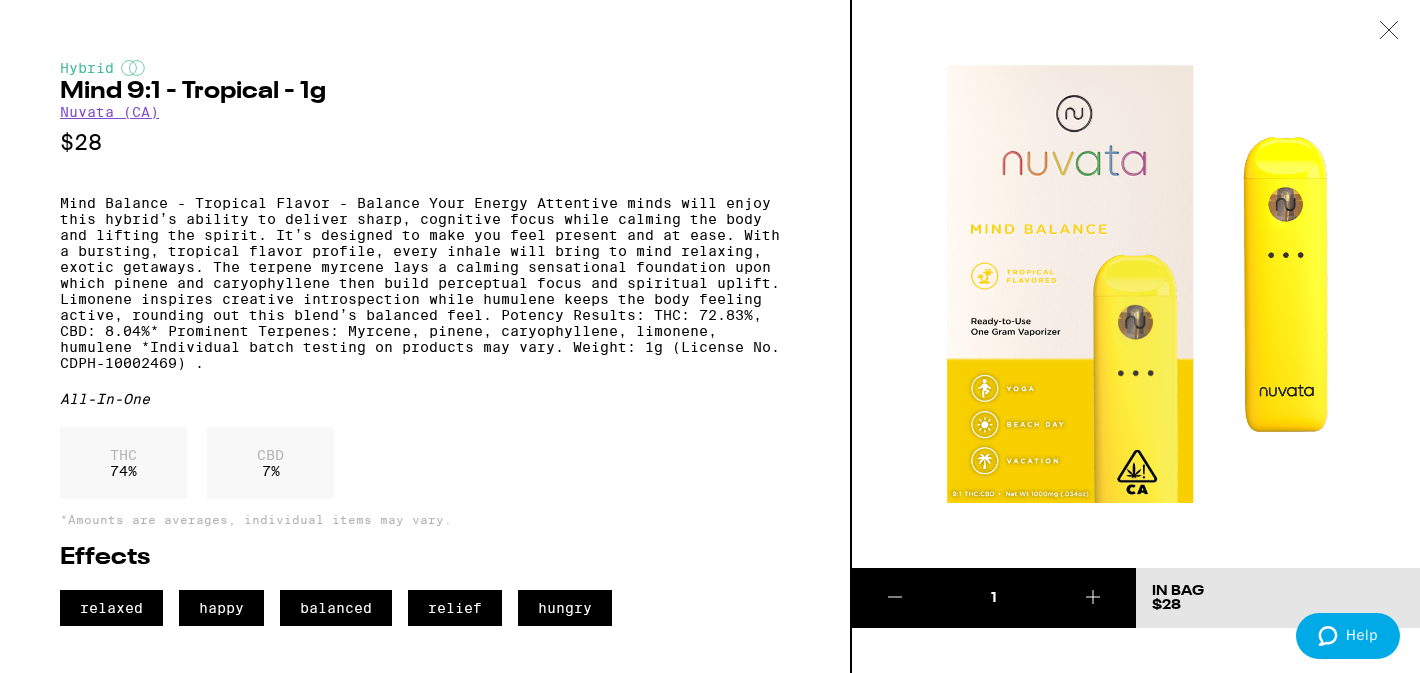 click on "$28" at bounding box center (425, 142) 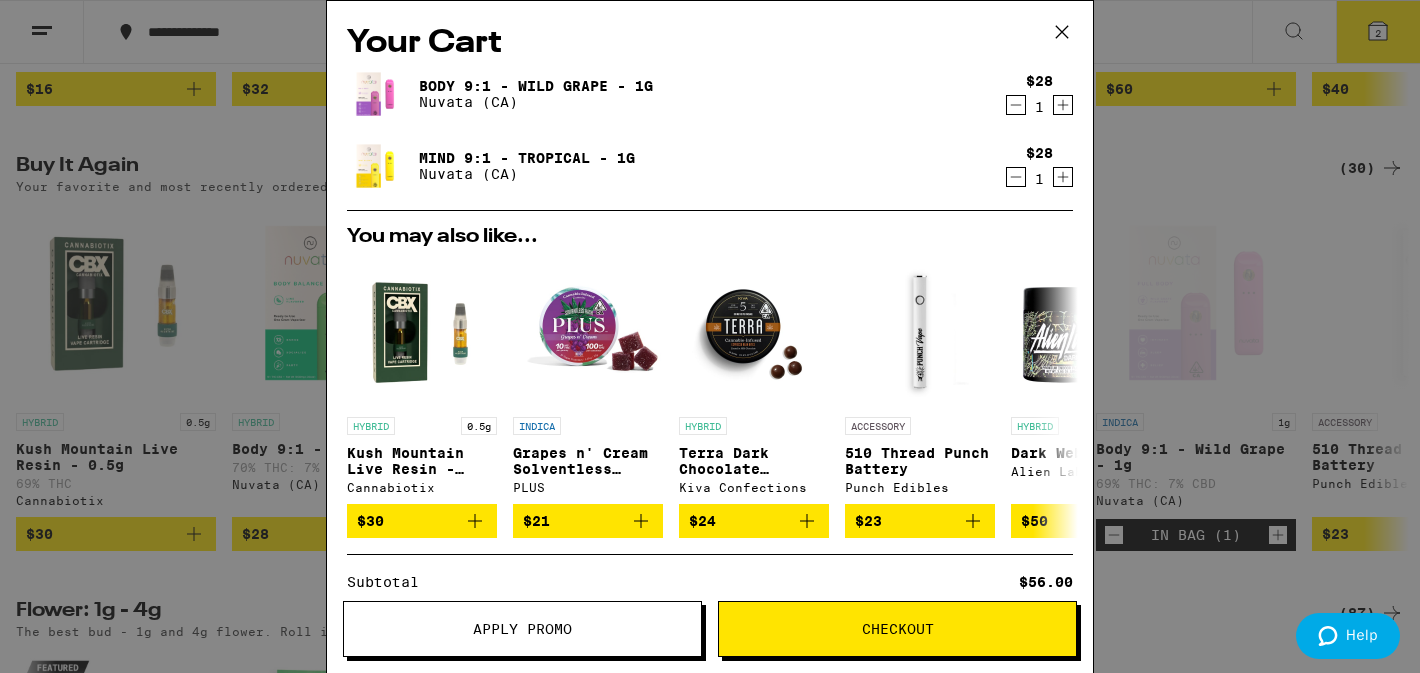 click on "Checkout" at bounding box center [897, 629] 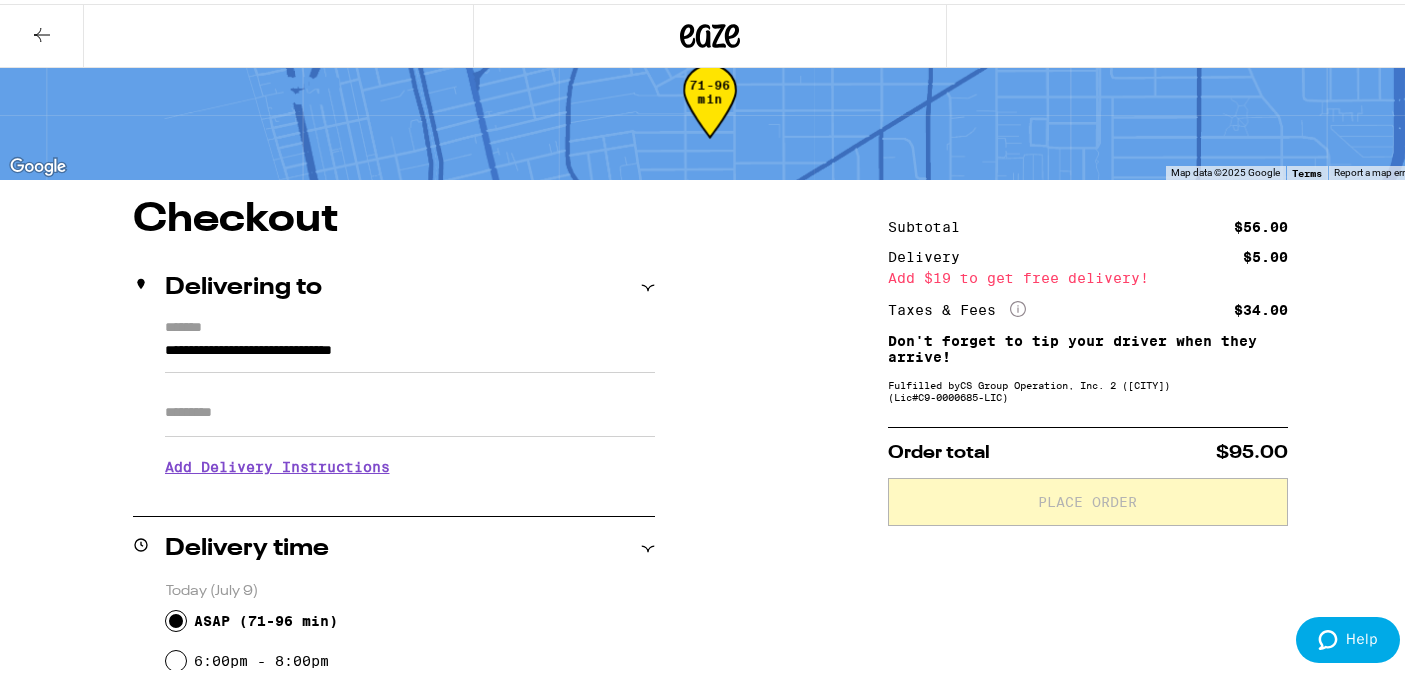 scroll, scrollTop: 48, scrollLeft: 0, axis: vertical 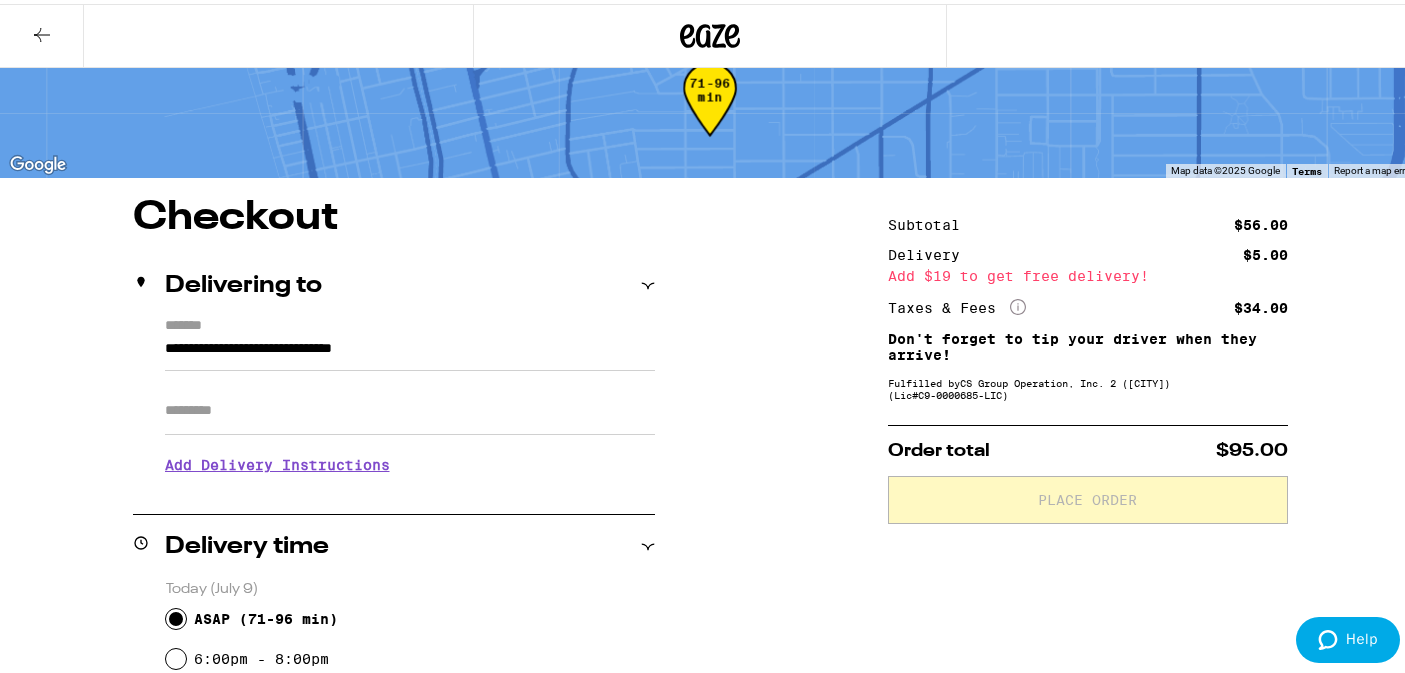 click on "Subtotal $56.00 Delivery $5.00 Add $19 to get free delivery! Taxes & Fees More Info $34.00 Don't forget to tip your driver when they arrive! Fulfilled by CS Group Operation, Inc. 2 ([CITY]) (Lic# C9-0000685-LIC ) Order total $95.00 Place Order" at bounding box center (1088, 751) 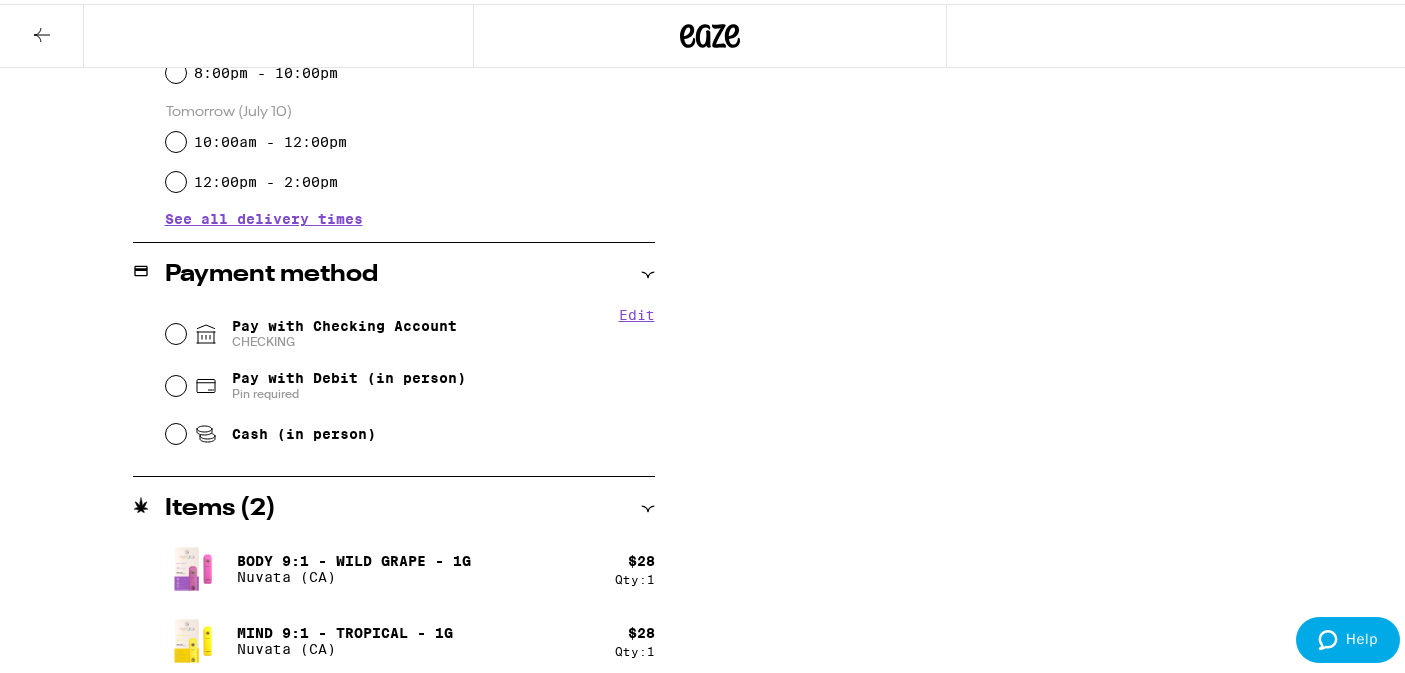 scroll, scrollTop: 679, scrollLeft: 0, axis: vertical 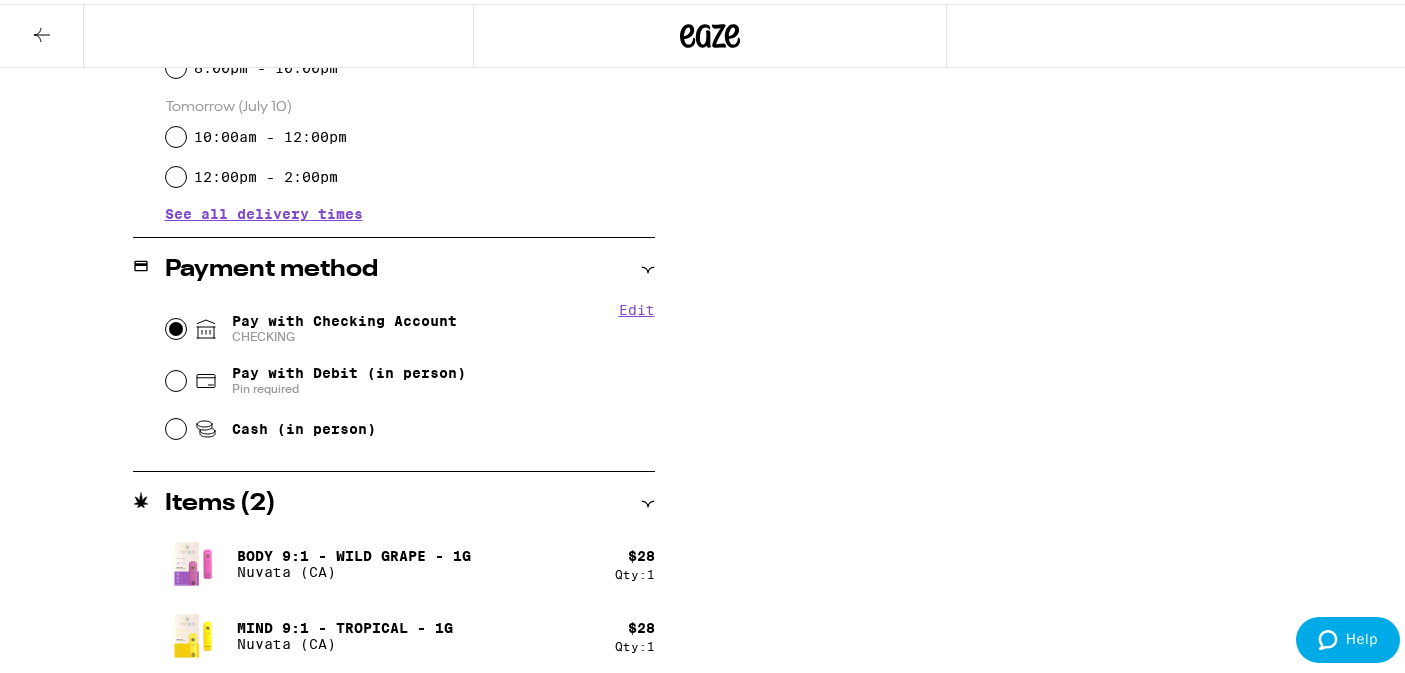 click on "Pay with Checking Account CHECKING" at bounding box center (176, 325) 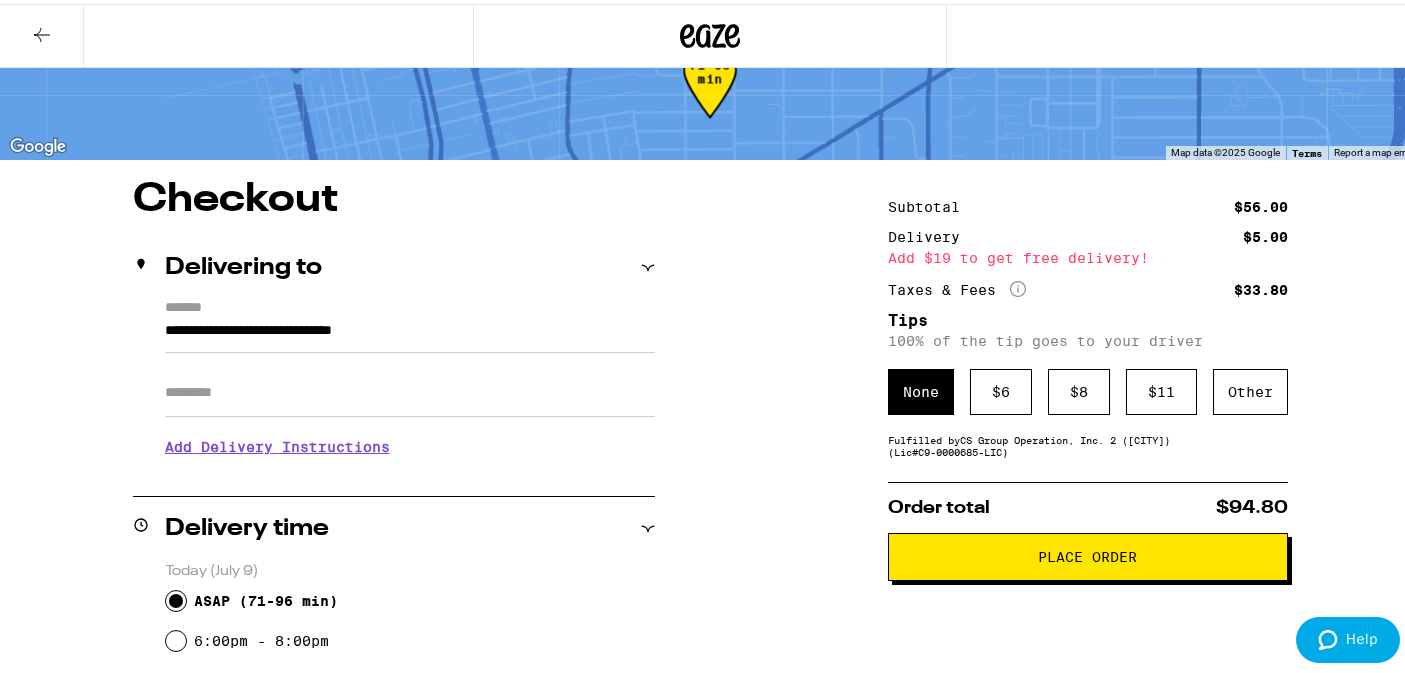scroll, scrollTop: 64, scrollLeft: 0, axis: vertical 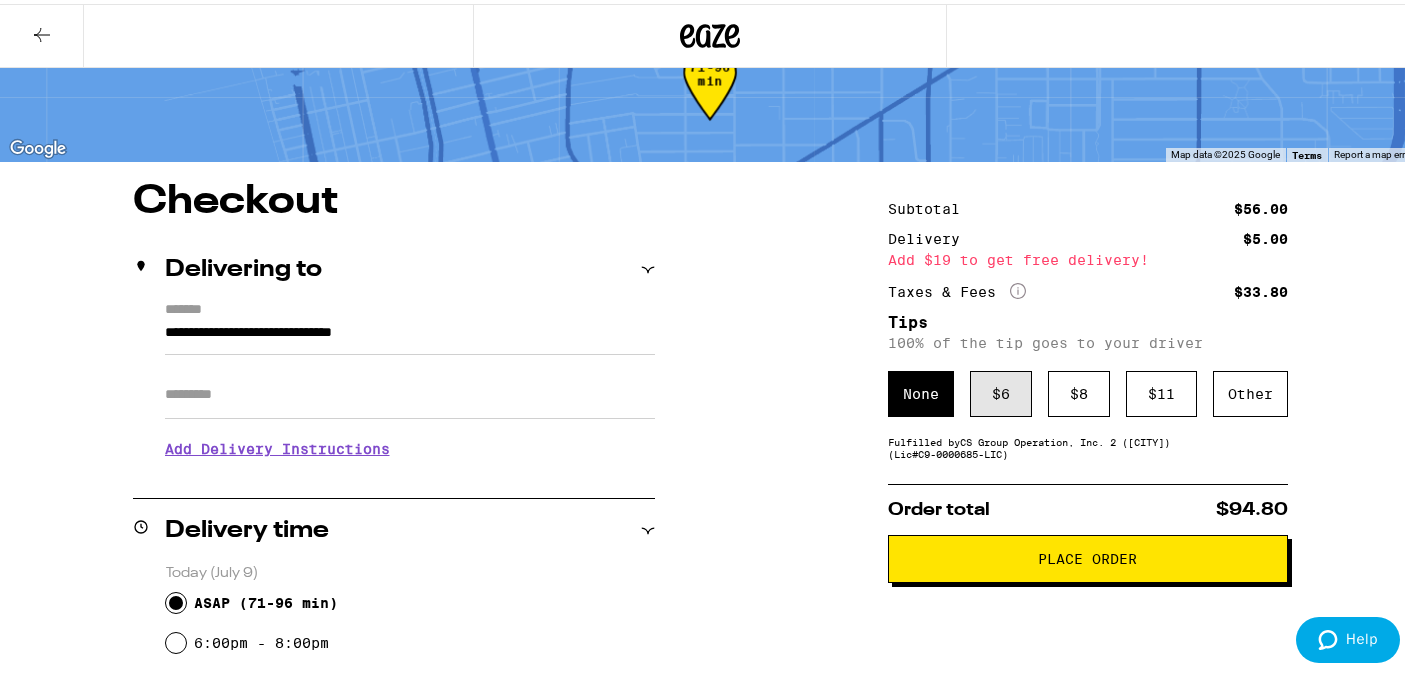click on "$ 6" at bounding box center (1001, 390) 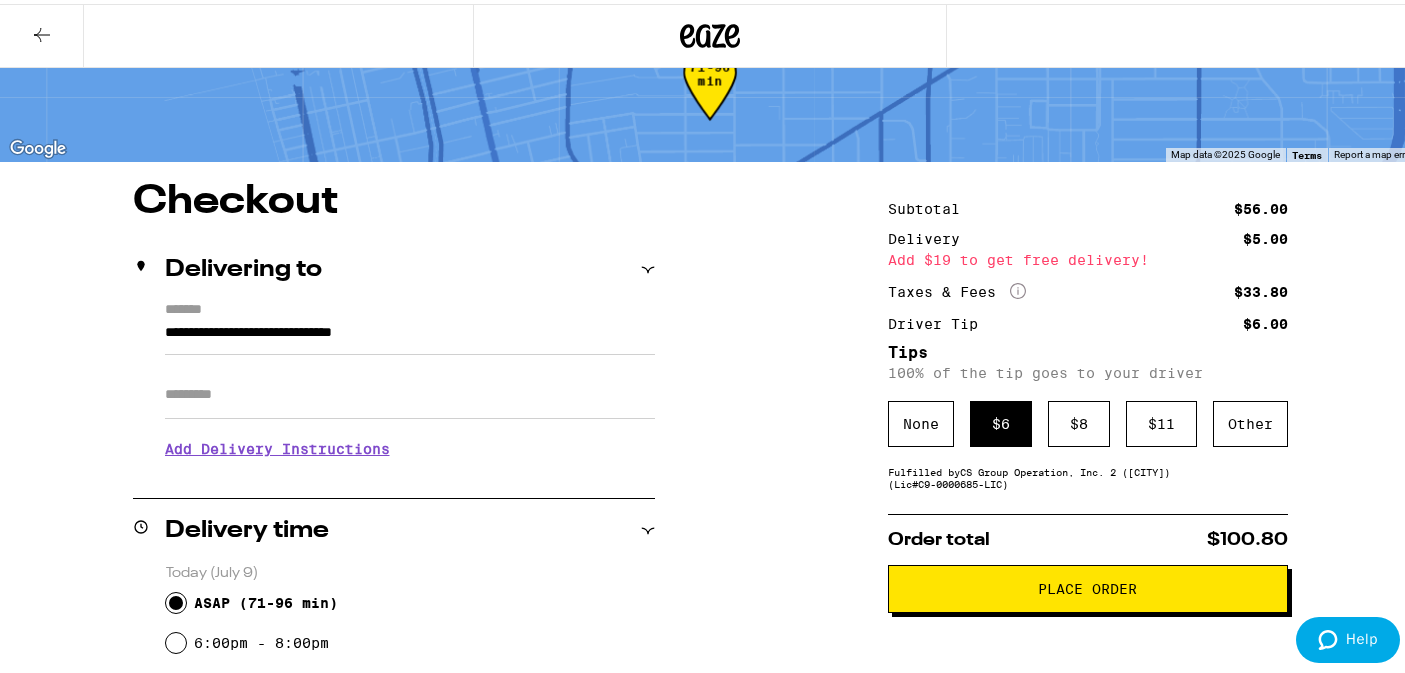 click on "Place Order" at bounding box center (1088, 585) 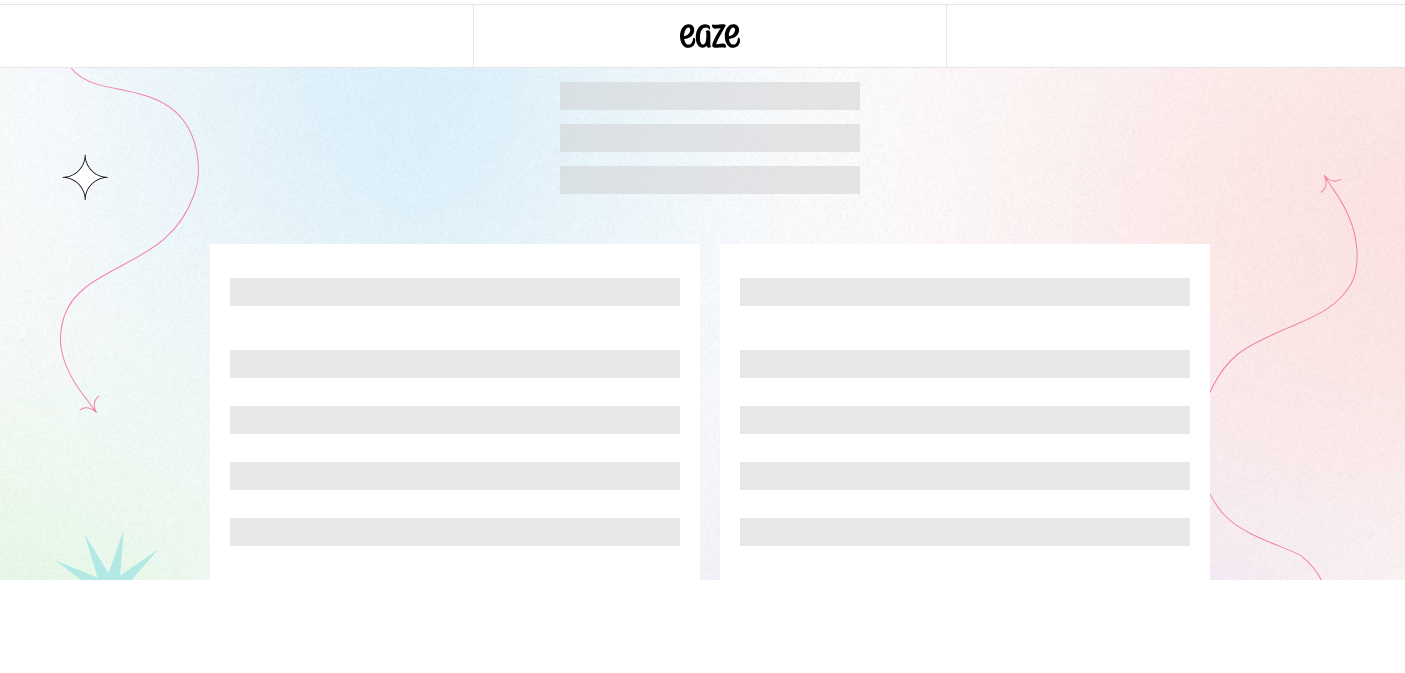 scroll, scrollTop: 0, scrollLeft: 0, axis: both 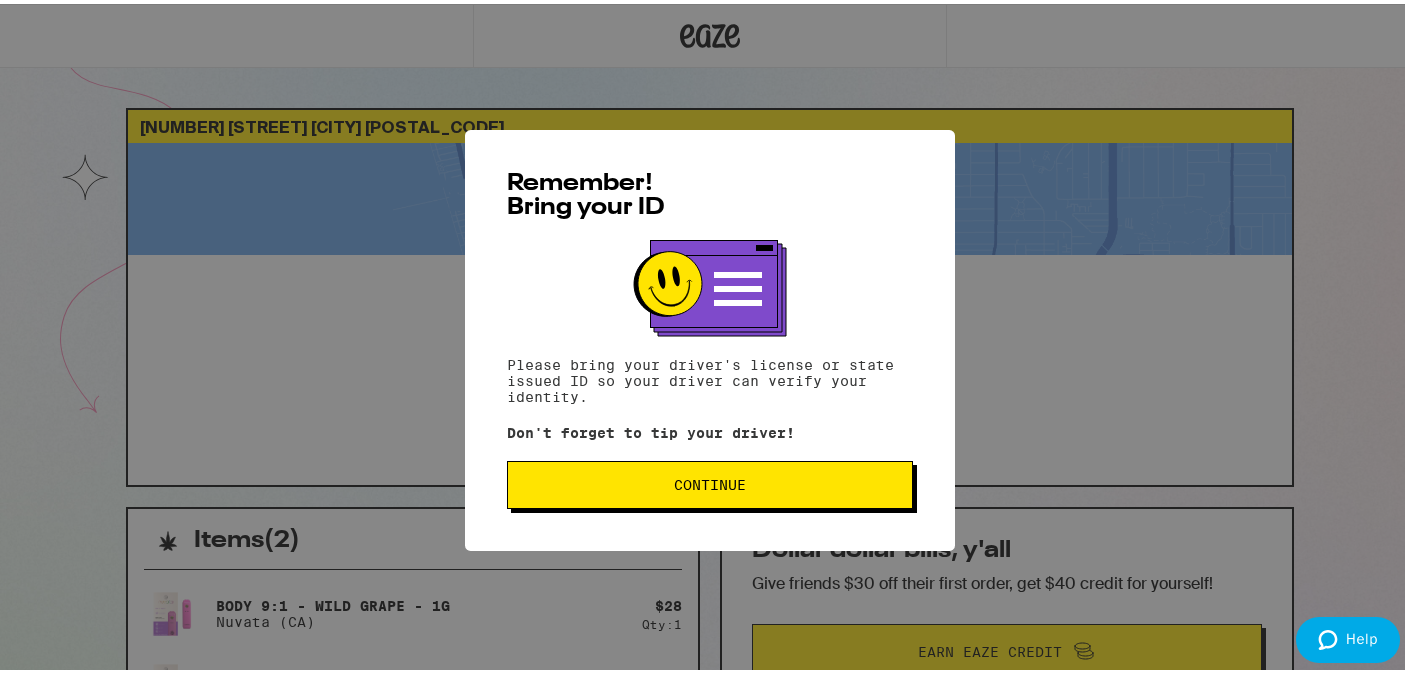 click on "Continue" at bounding box center [710, 481] 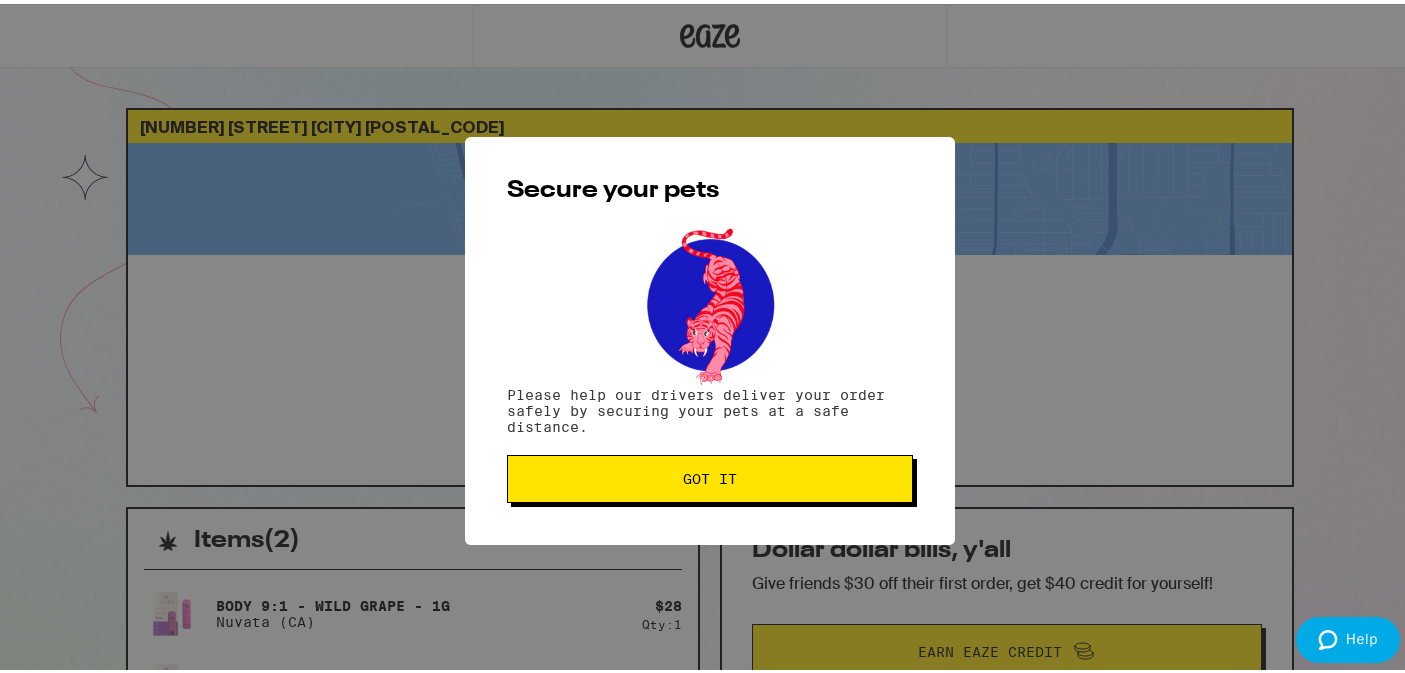 click on "Got it" at bounding box center [710, 475] 